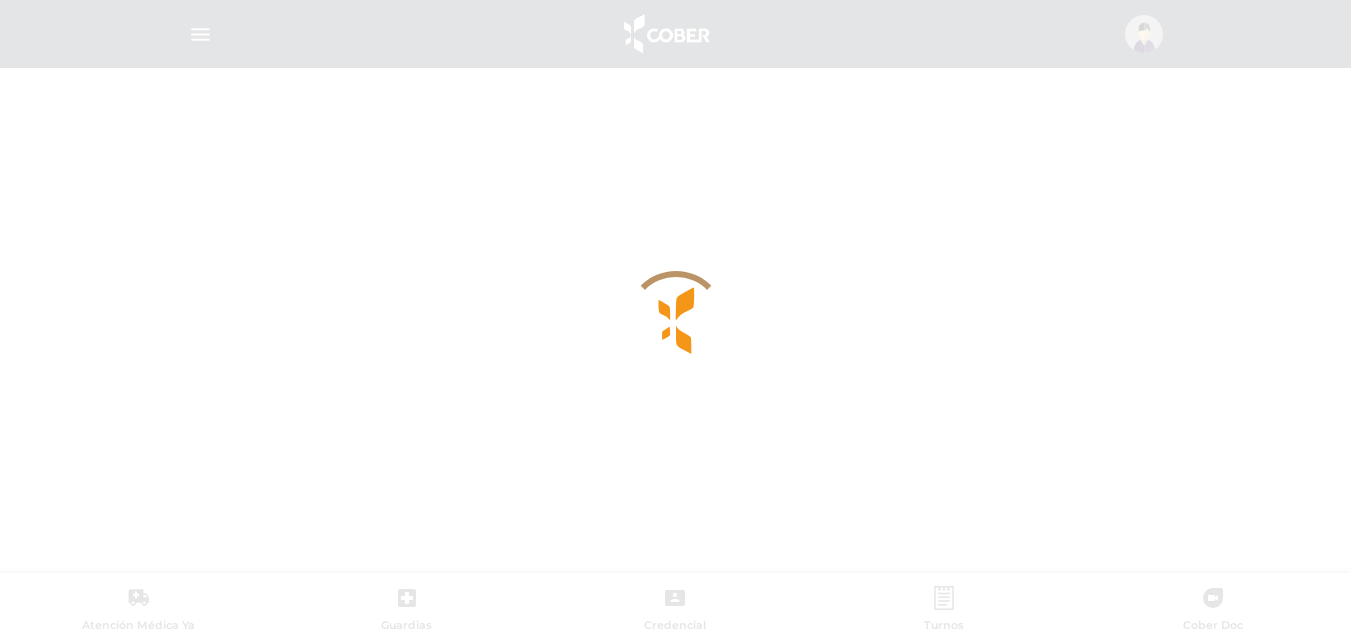 scroll, scrollTop: 0, scrollLeft: 0, axis: both 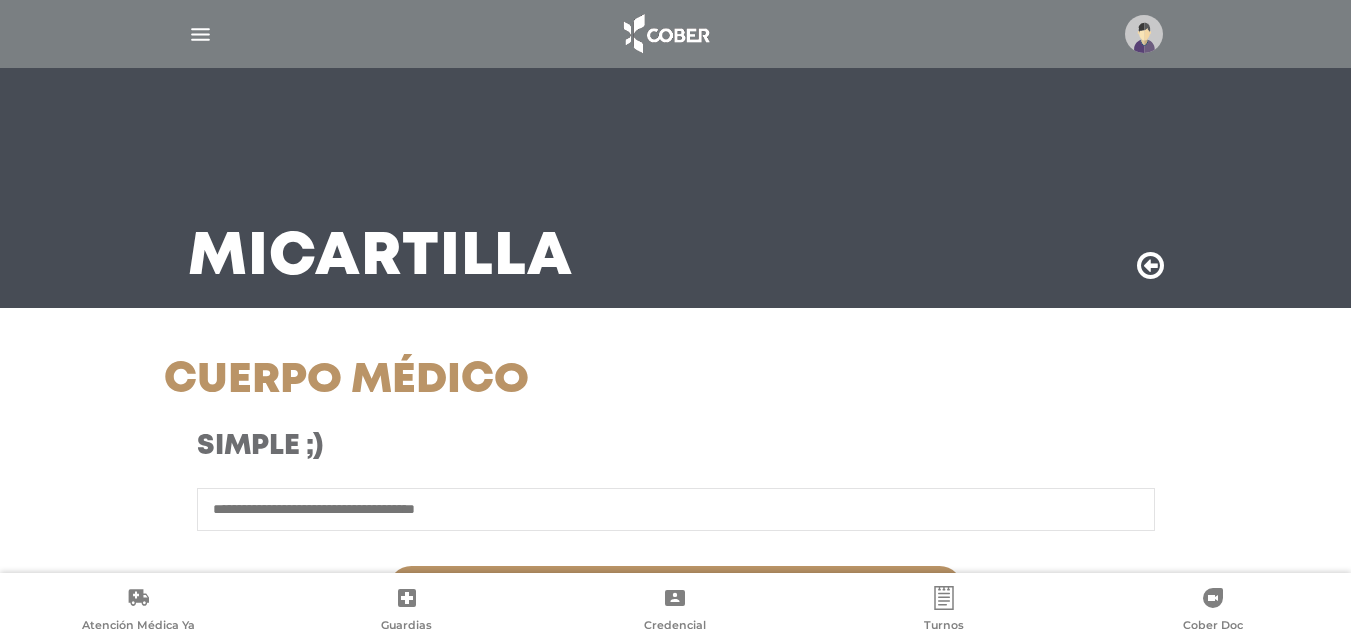 click at bounding box center [1144, 34] 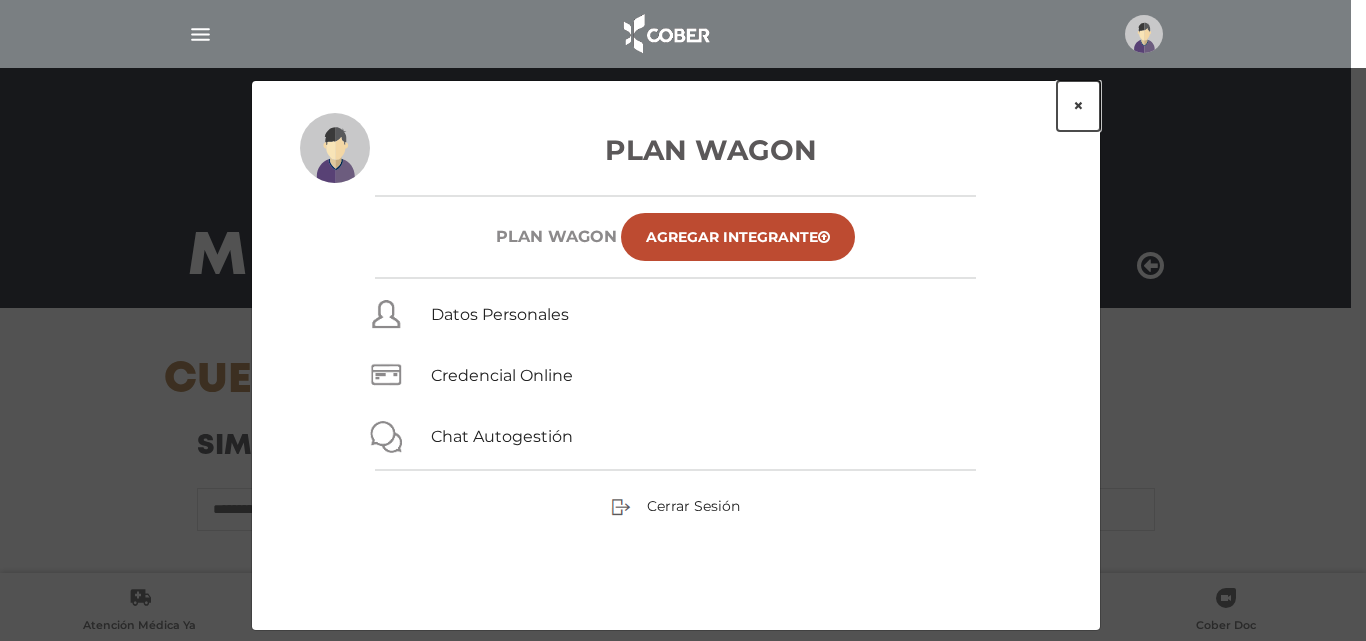click on "×" at bounding box center (1078, 106) 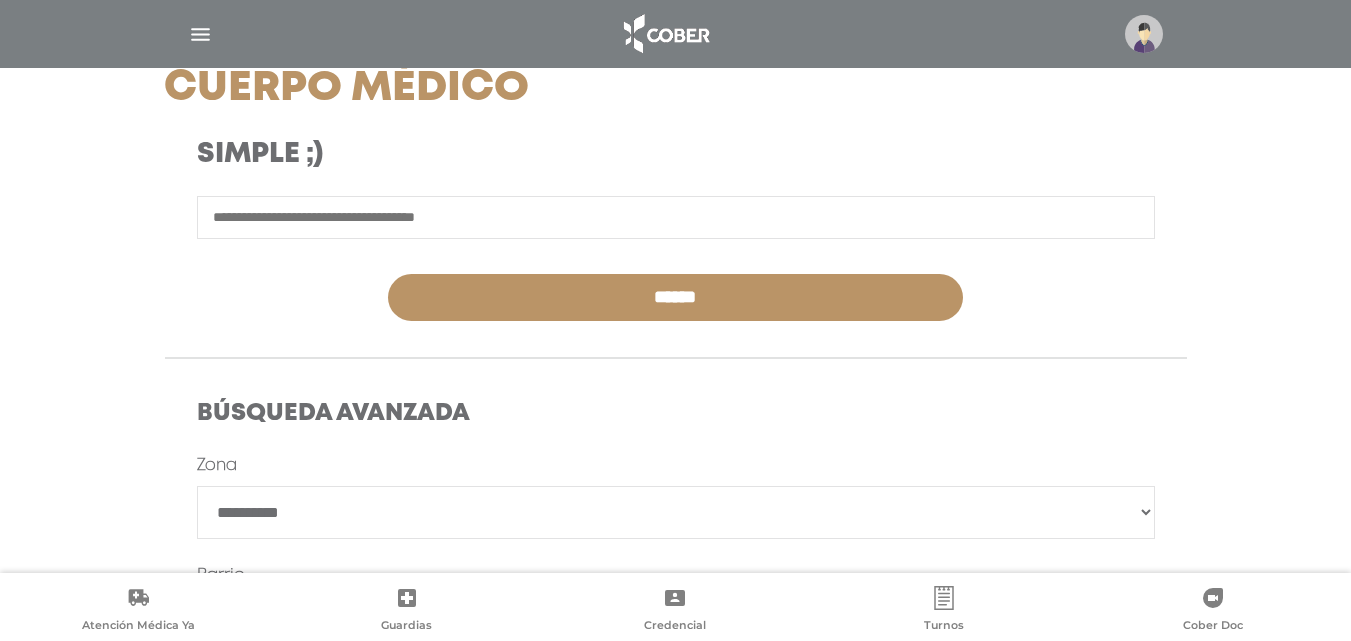 scroll, scrollTop: 300, scrollLeft: 0, axis: vertical 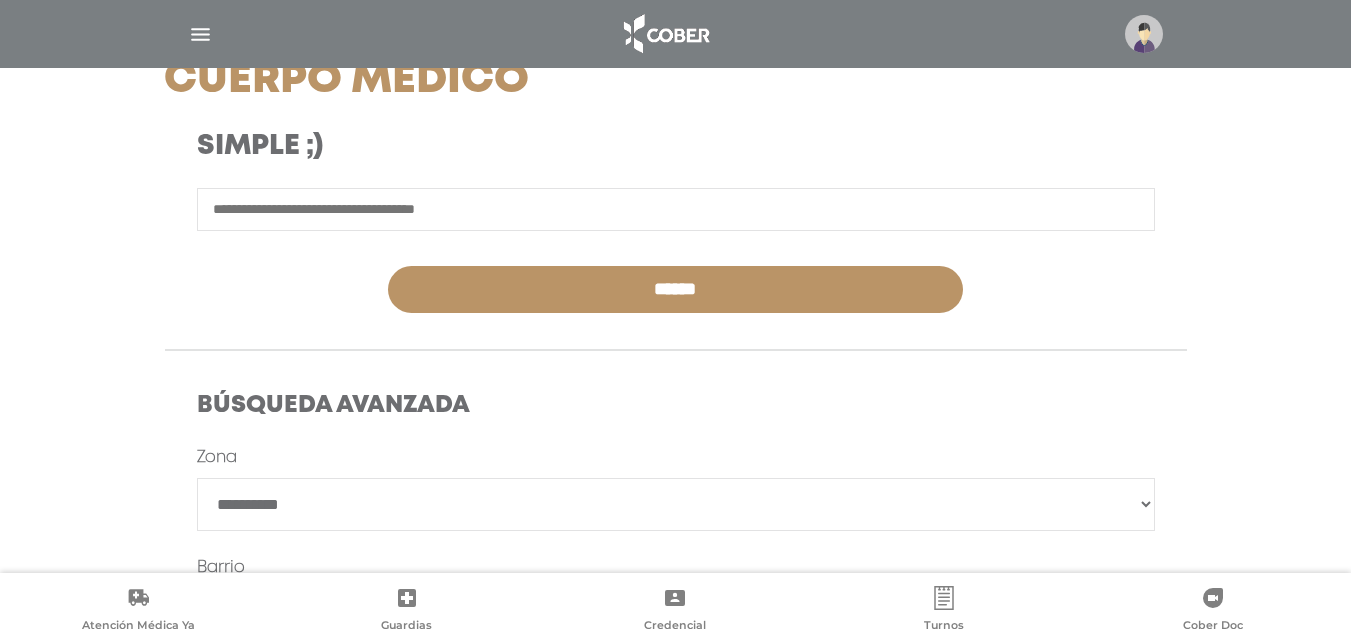 click on "**********" at bounding box center [676, 504] 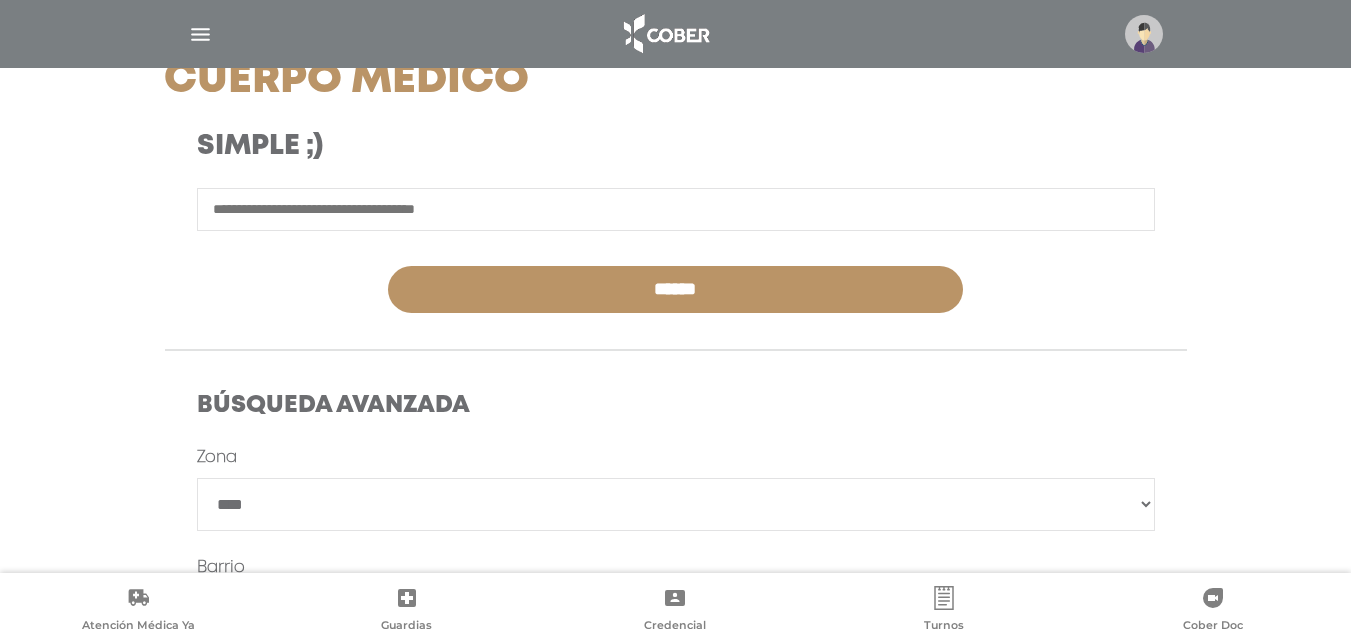click on "**********" at bounding box center (676, 504) 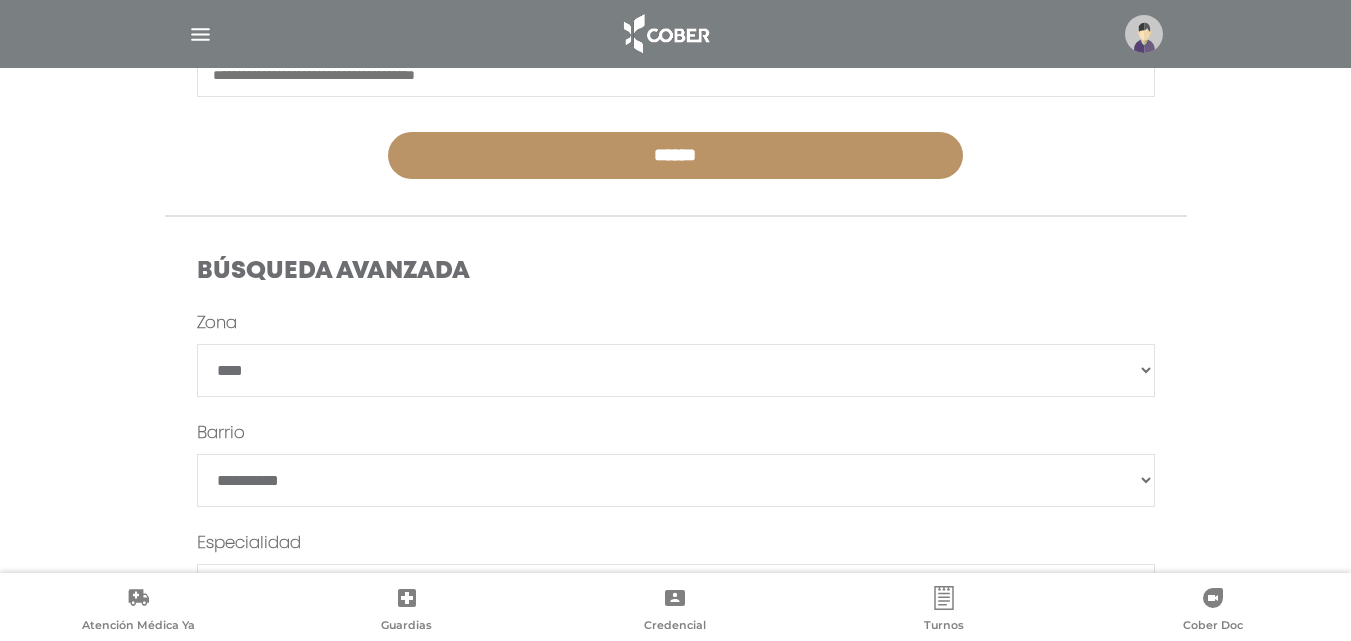 scroll, scrollTop: 500, scrollLeft: 0, axis: vertical 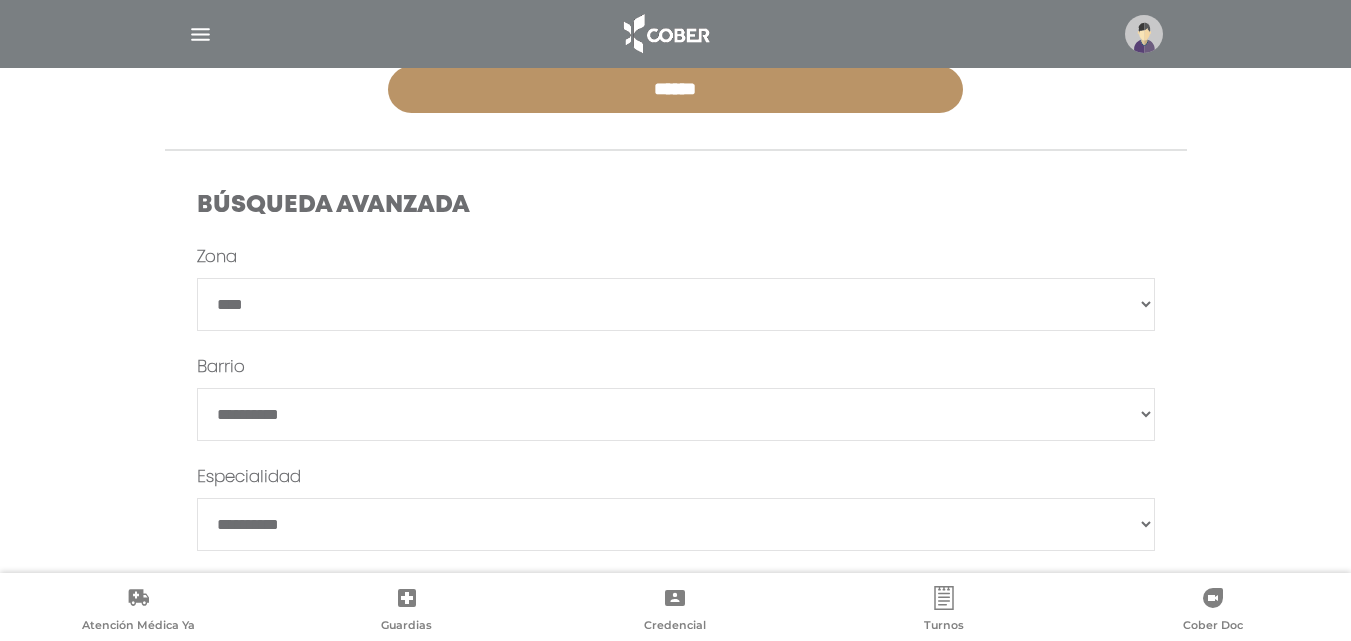 click on "*******" at bounding box center (676, 414) 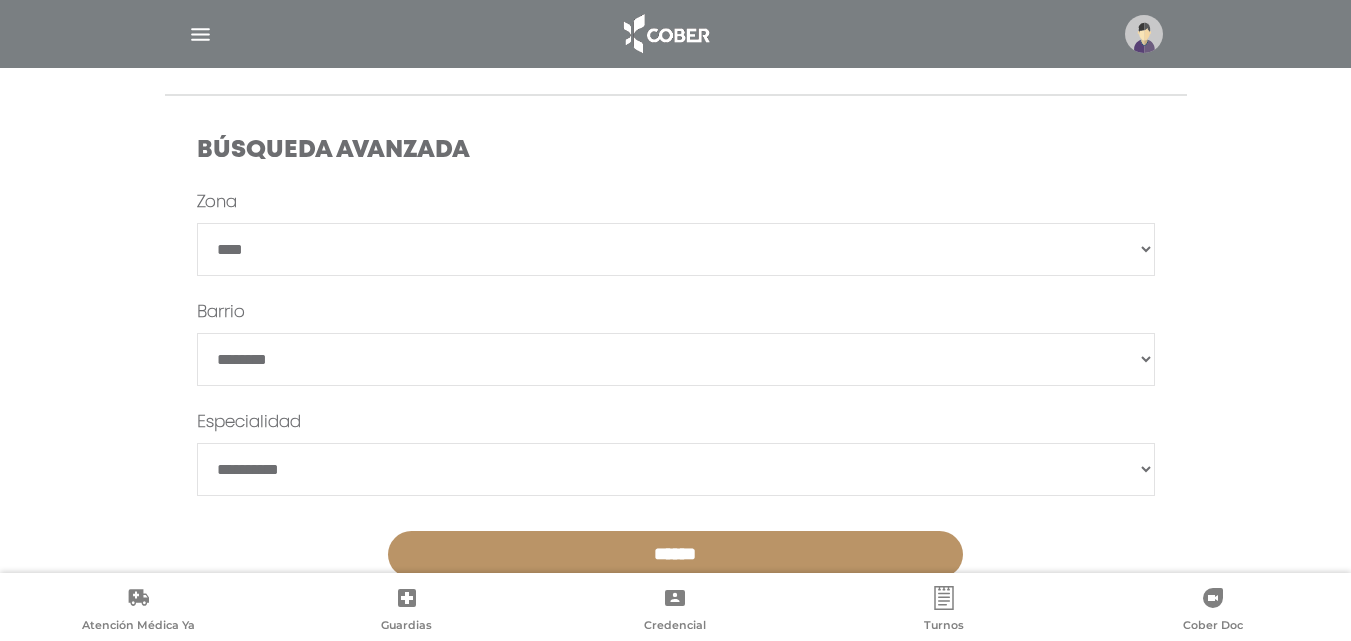 scroll, scrollTop: 610, scrollLeft: 0, axis: vertical 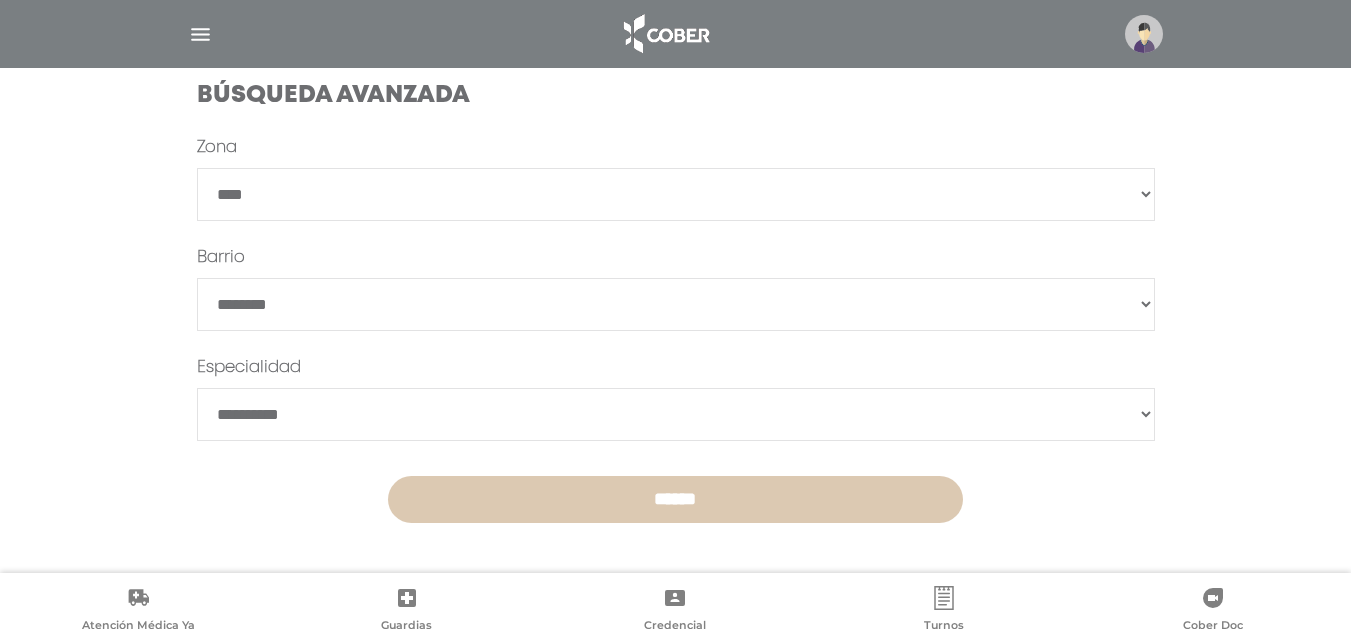 click on "******" at bounding box center (675, 499) 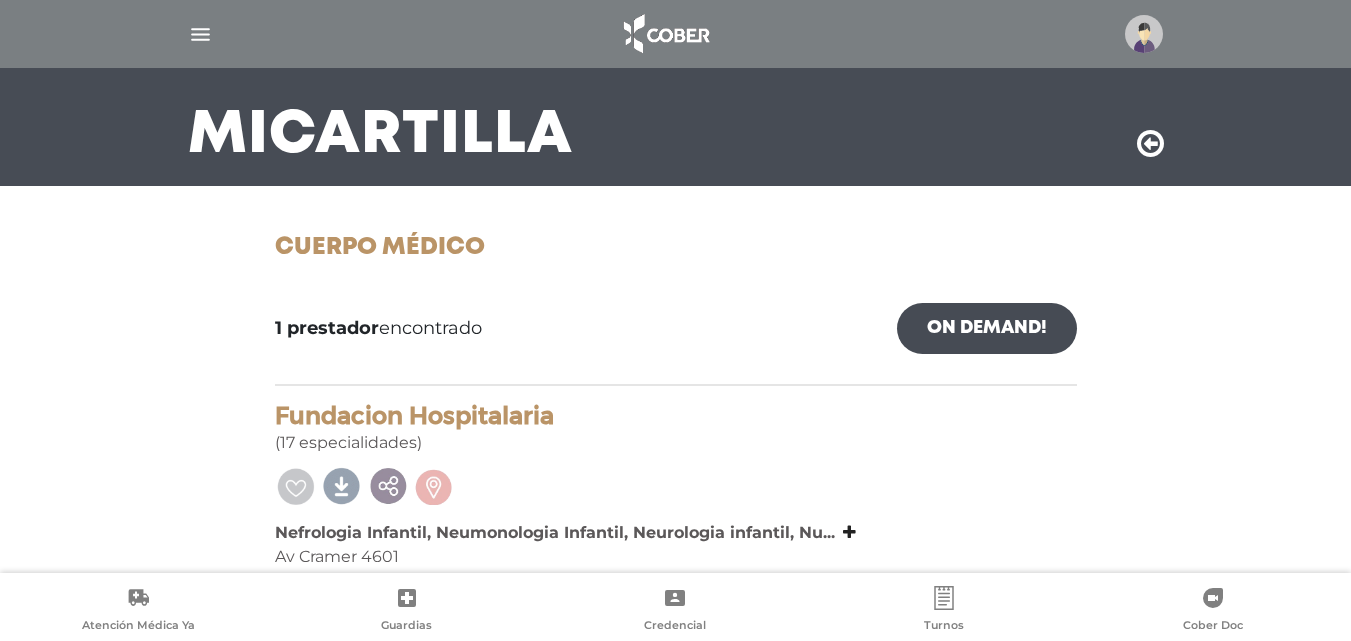 scroll, scrollTop: 0, scrollLeft: 0, axis: both 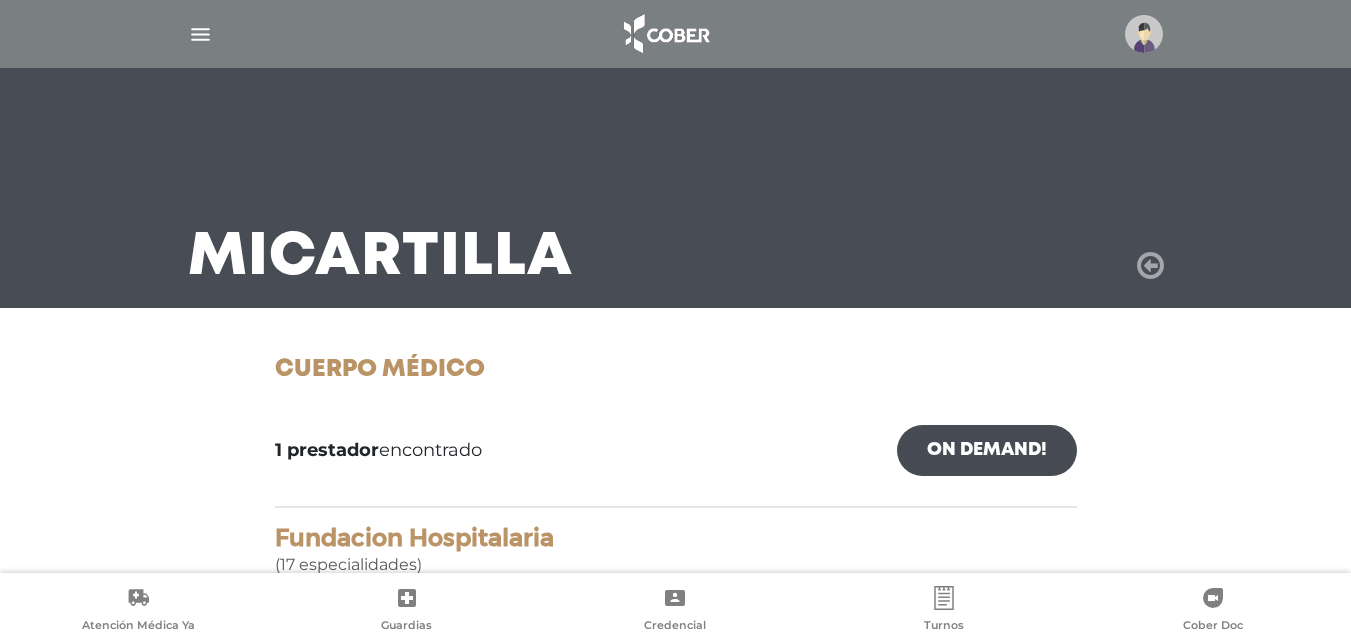 click at bounding box center (1150, 266) 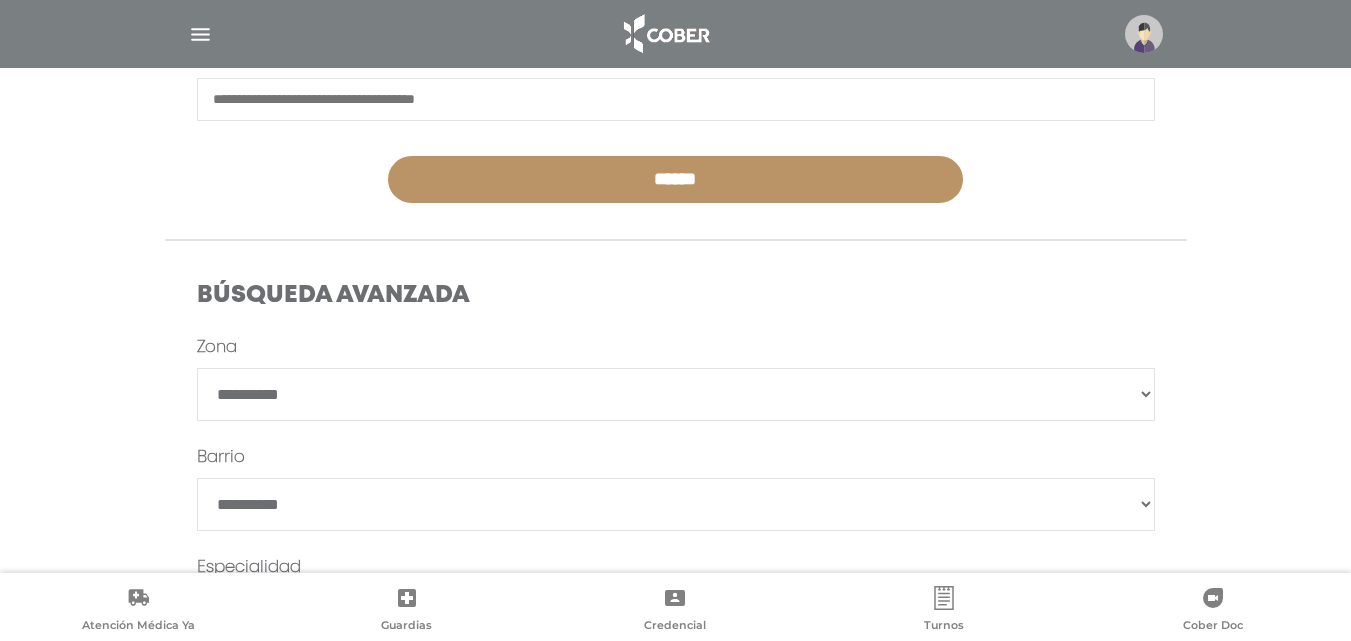 scroll, scrollTop: 510, scrollLeft: 0, axis: vertical 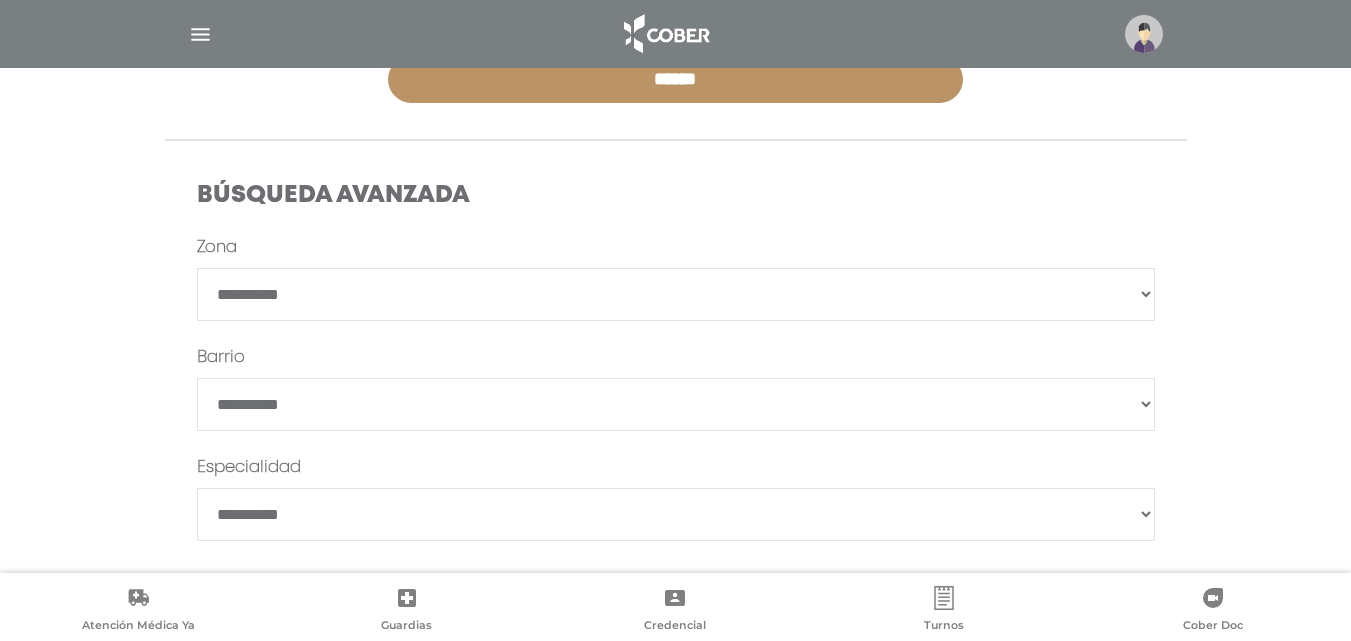 click on "**********" at bounding box center (676, 404) 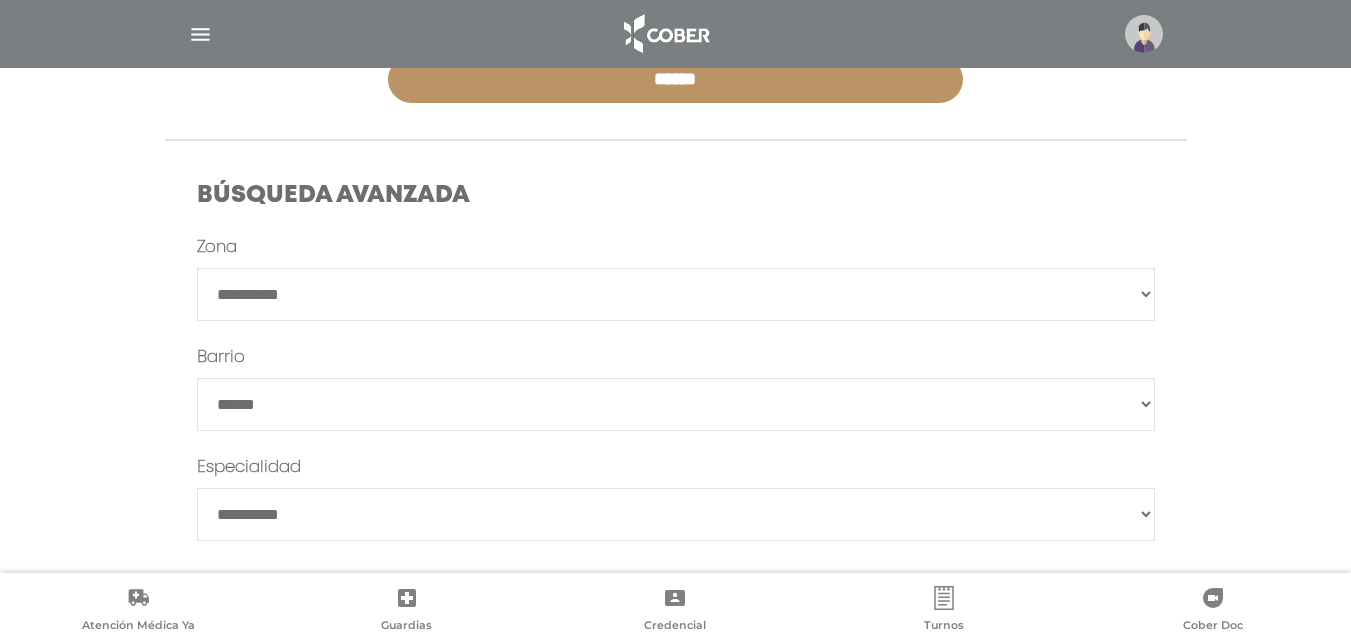 click on "**********" at bounding box center (676, 260) 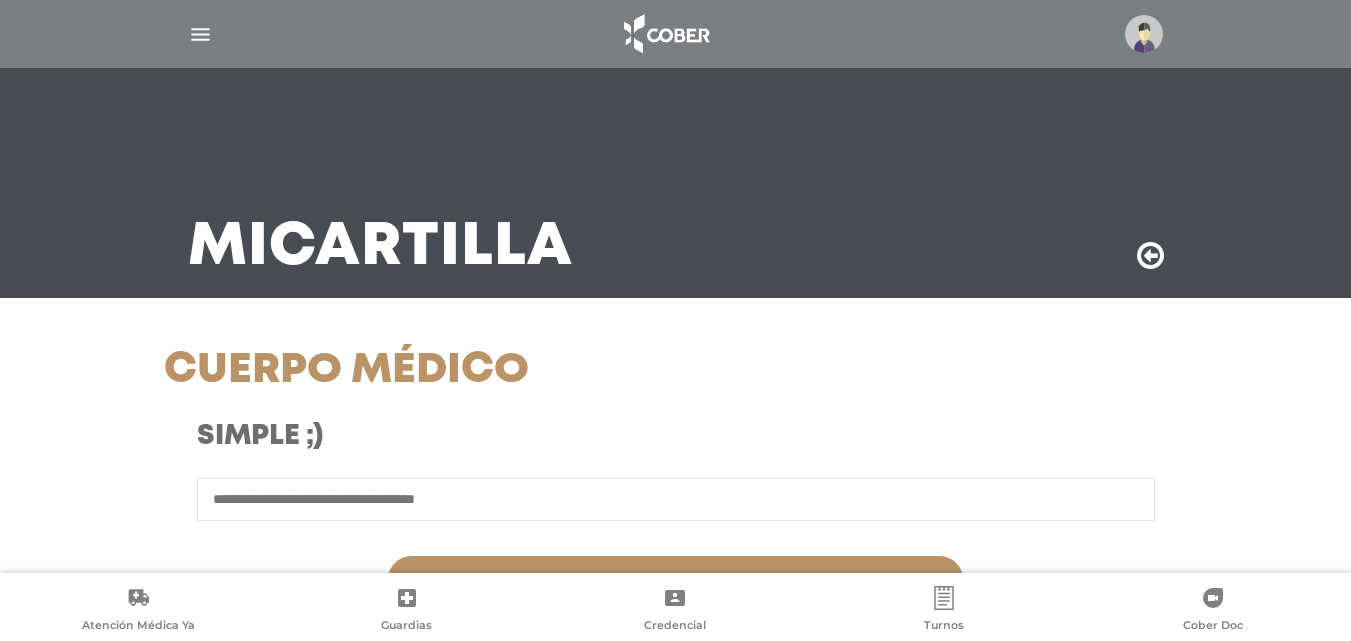 click at bounding box center (676, 499) 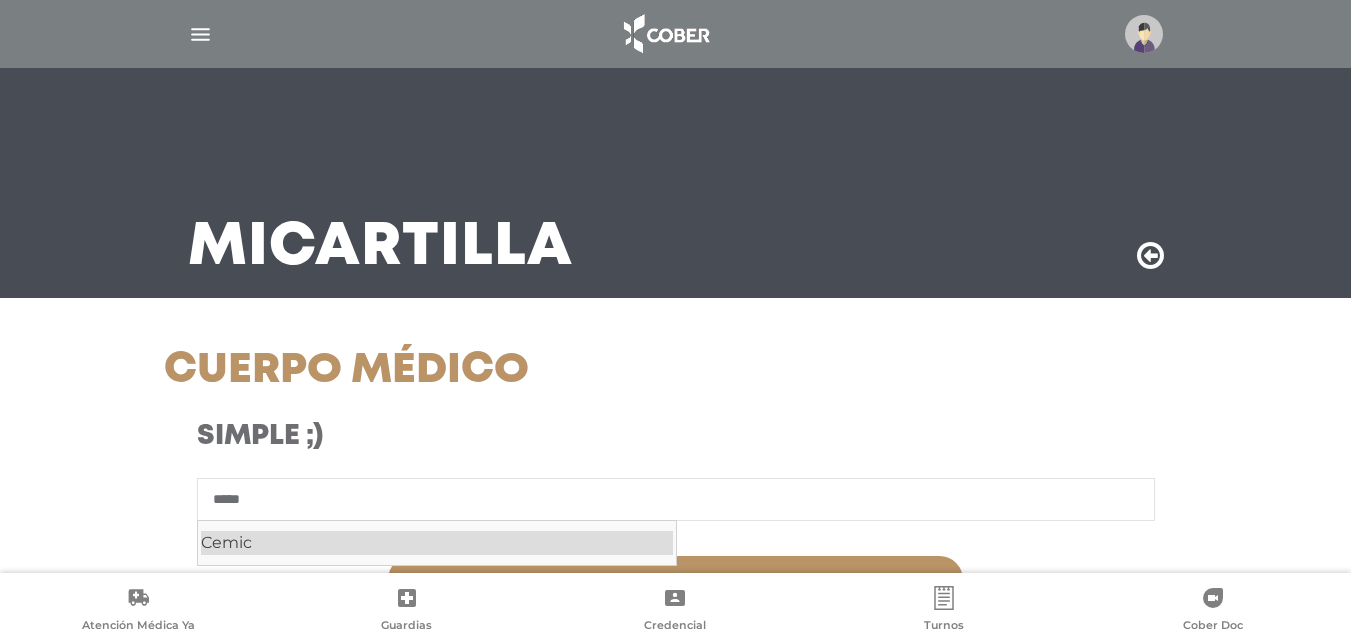 click on "Cemic" at bounding box center [437, 543] 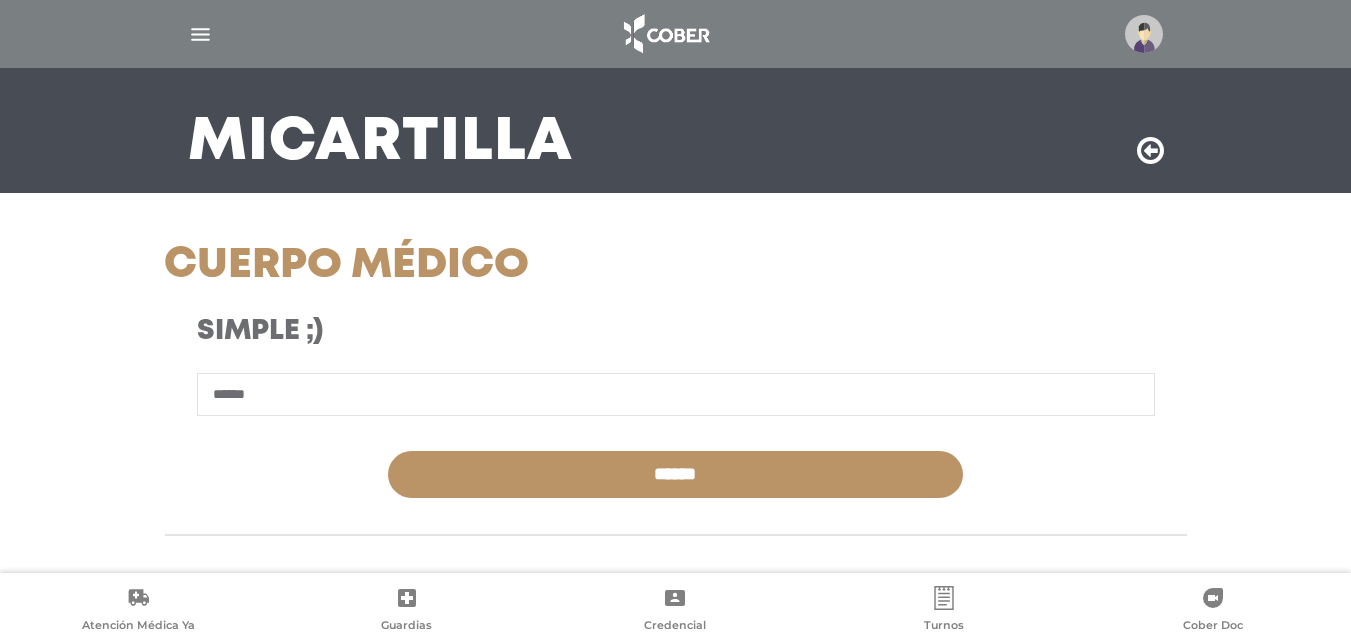 scroll, scrollTop: 410, scrollLeft: 0, axis: vertical 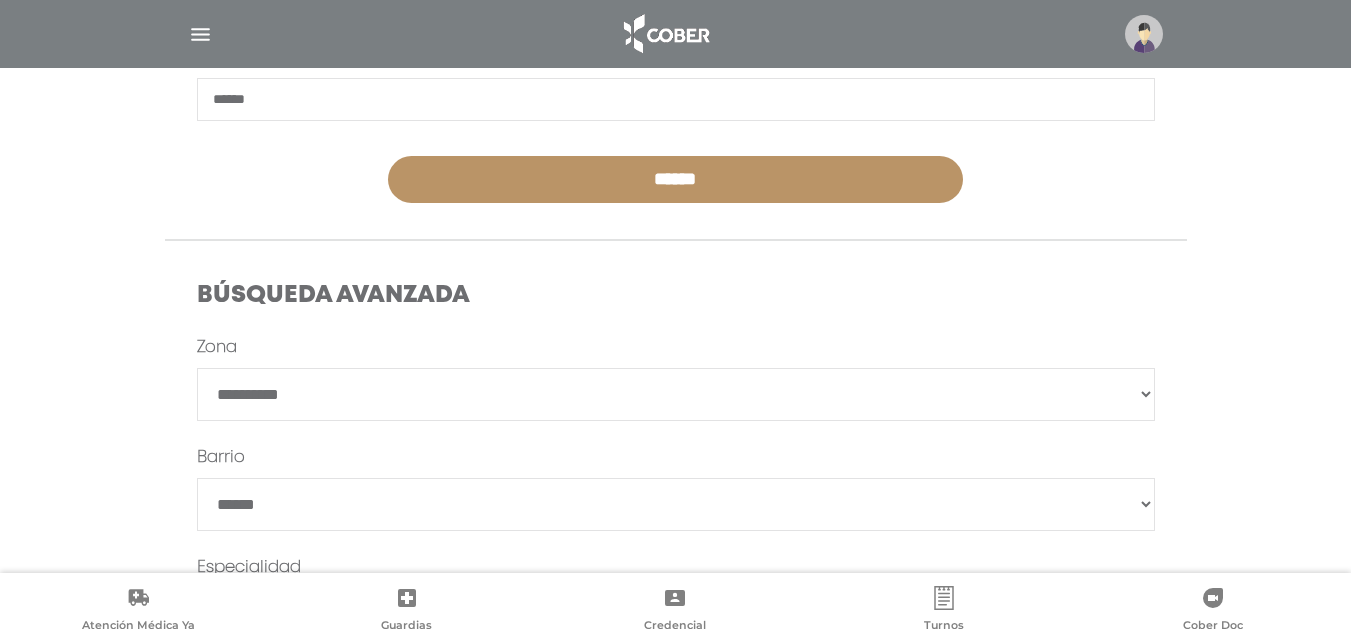 type on "*****" 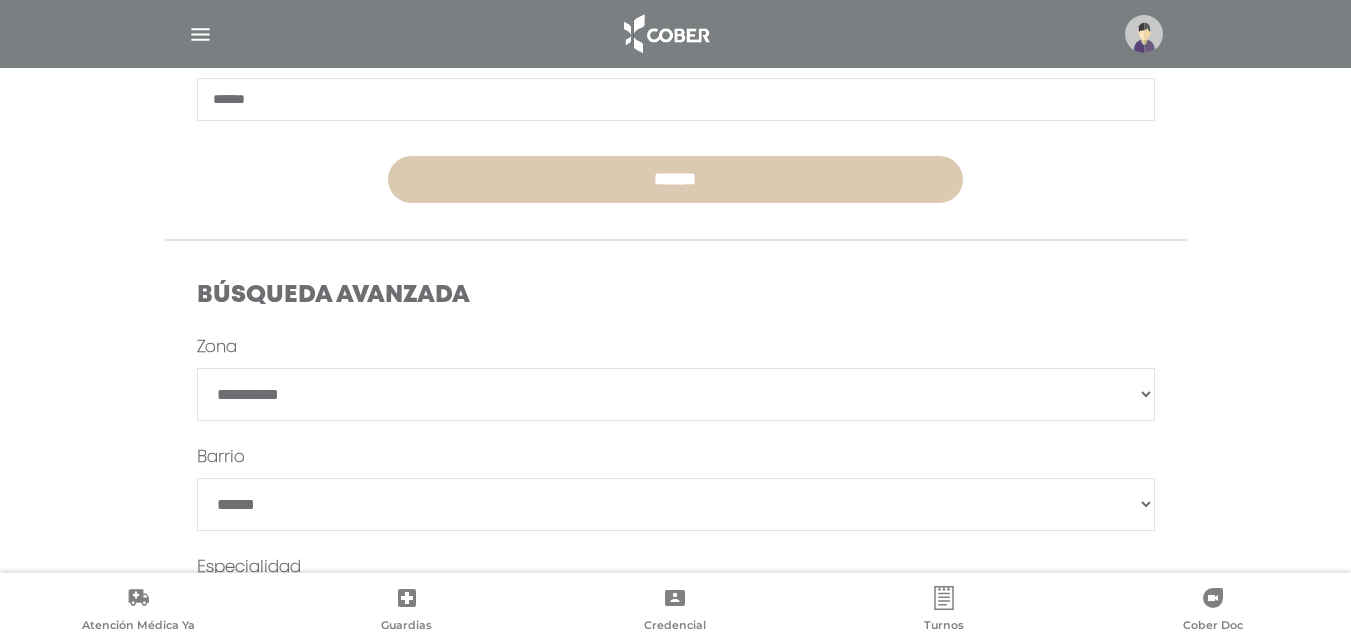 click on "******" at bounding box center [675, 179] 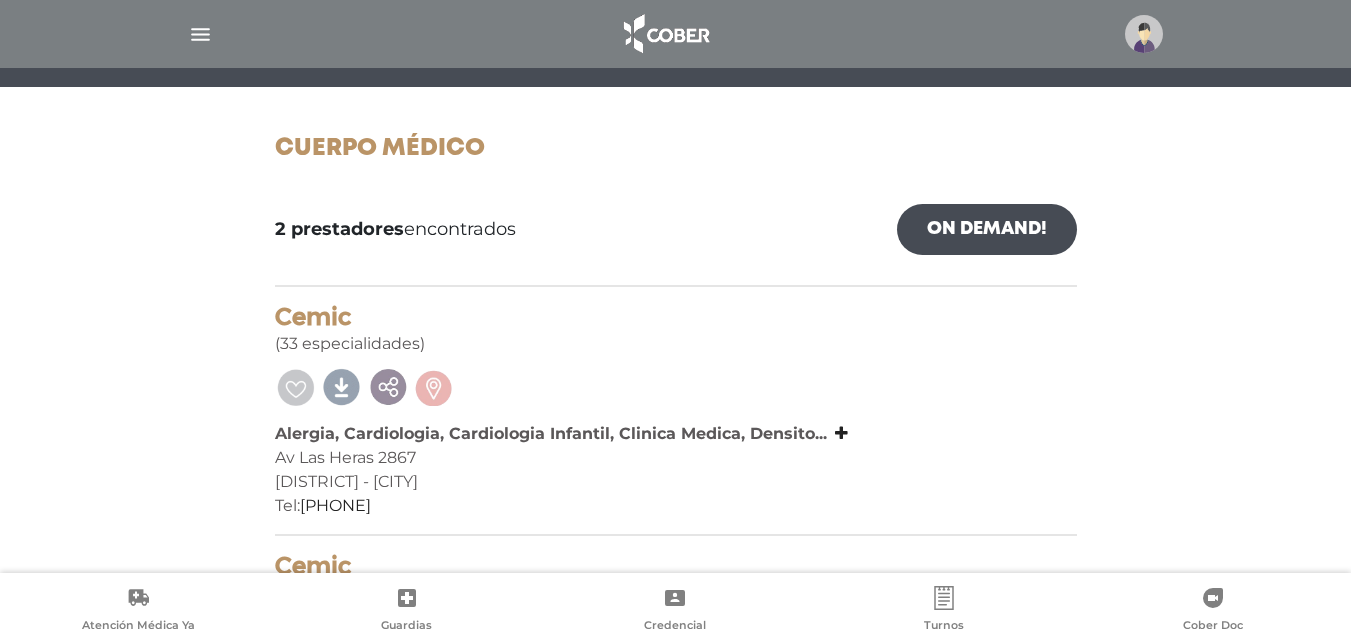 scroll, scrollTop: 0, scrollLeft: 0, axis: both 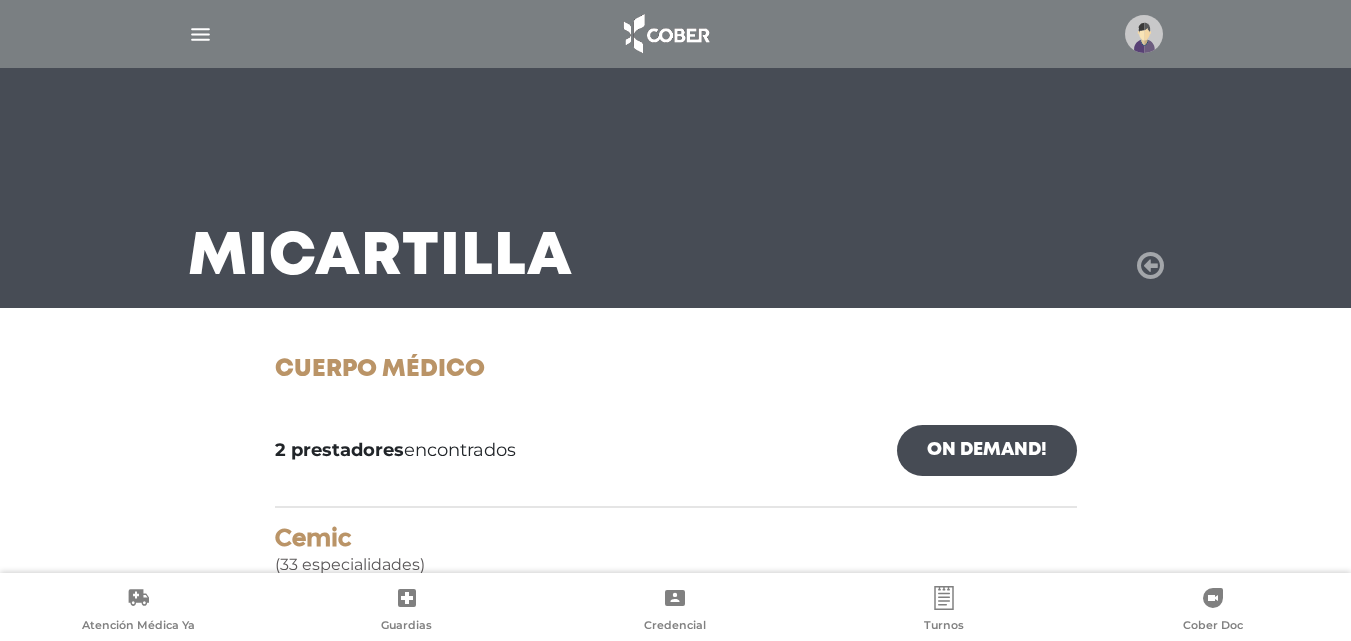 click at bounding box center (1150, 266) 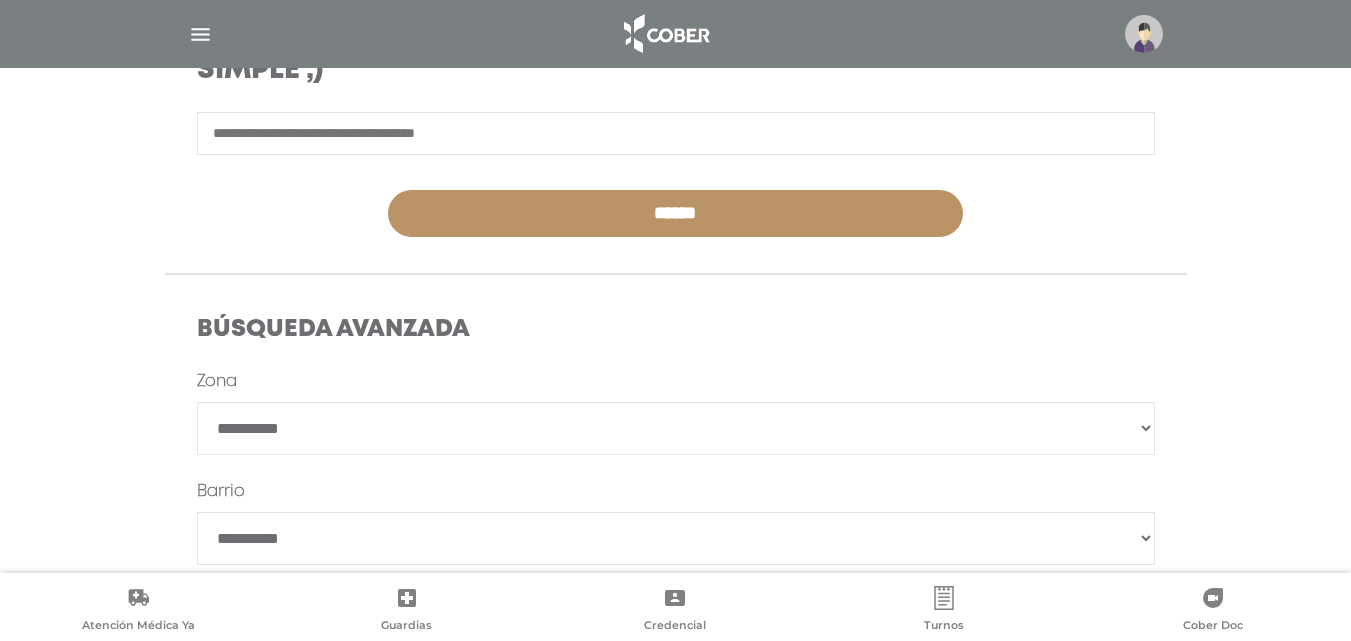 scroll, scrollTop: 410, scrollLeft: 0, axis: vertical 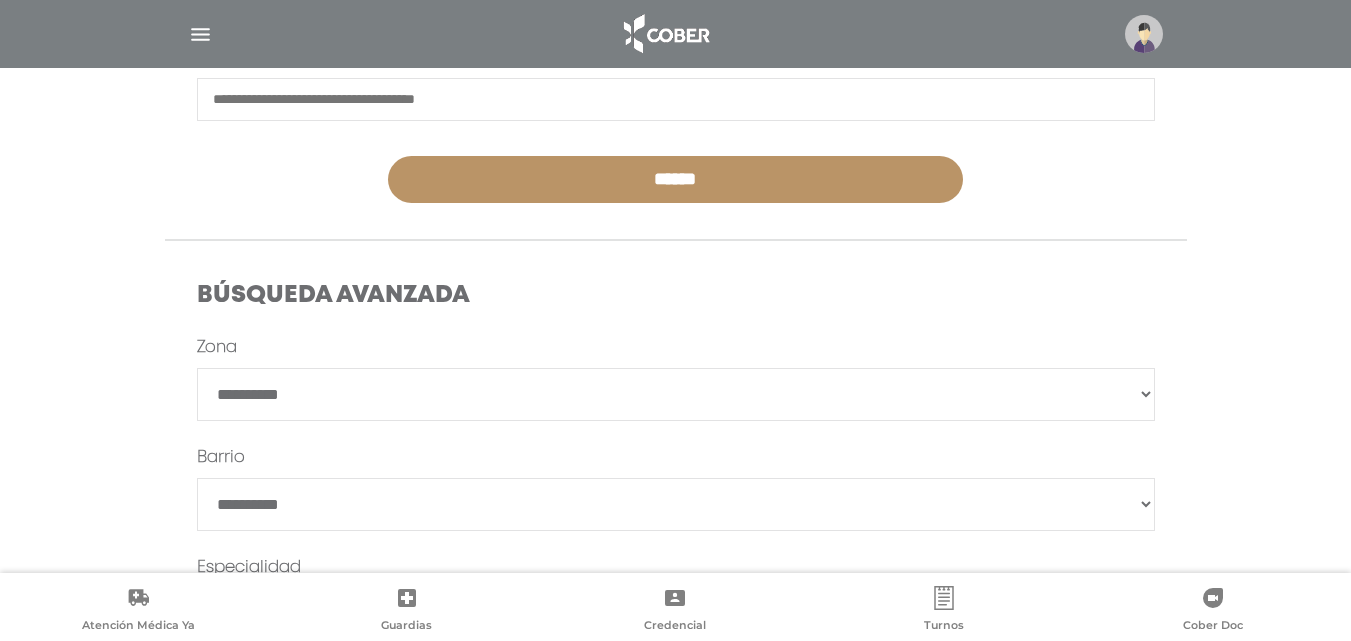 click on "**********" at bounding box center [676, 394] 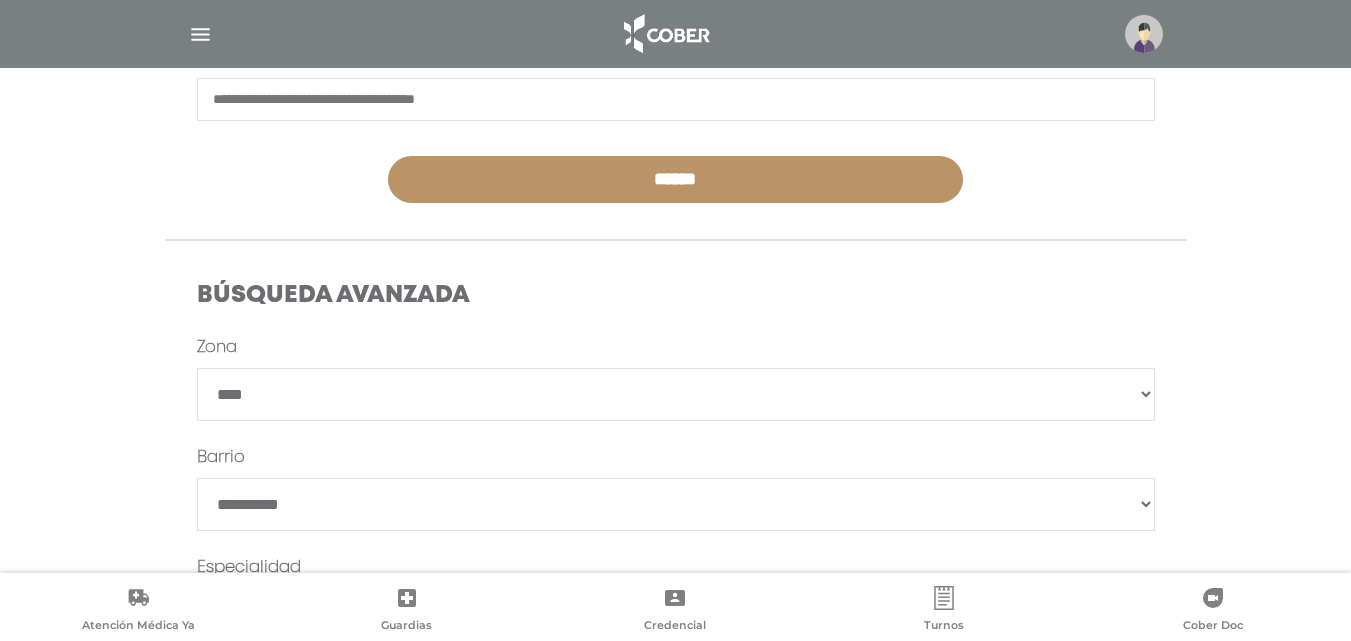 click on "**********" at bounding box center [676, 394] 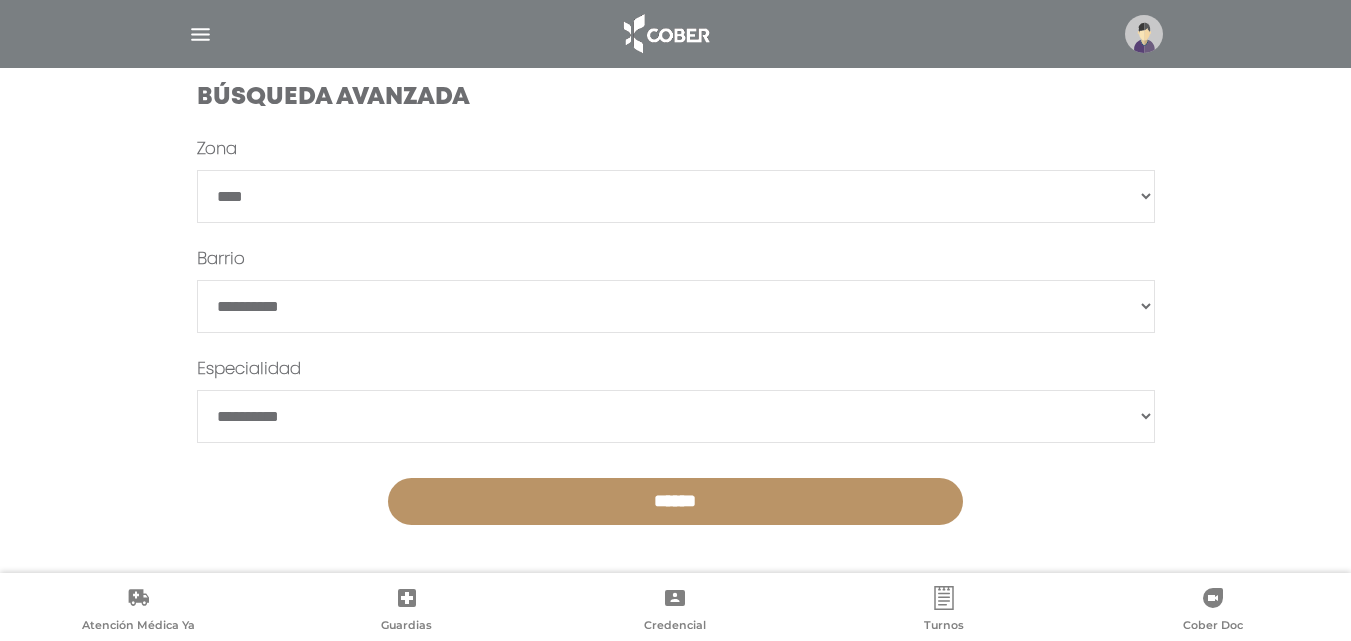 scroll, scrollTop: 610, scrollLeft: 0, axis: vertical 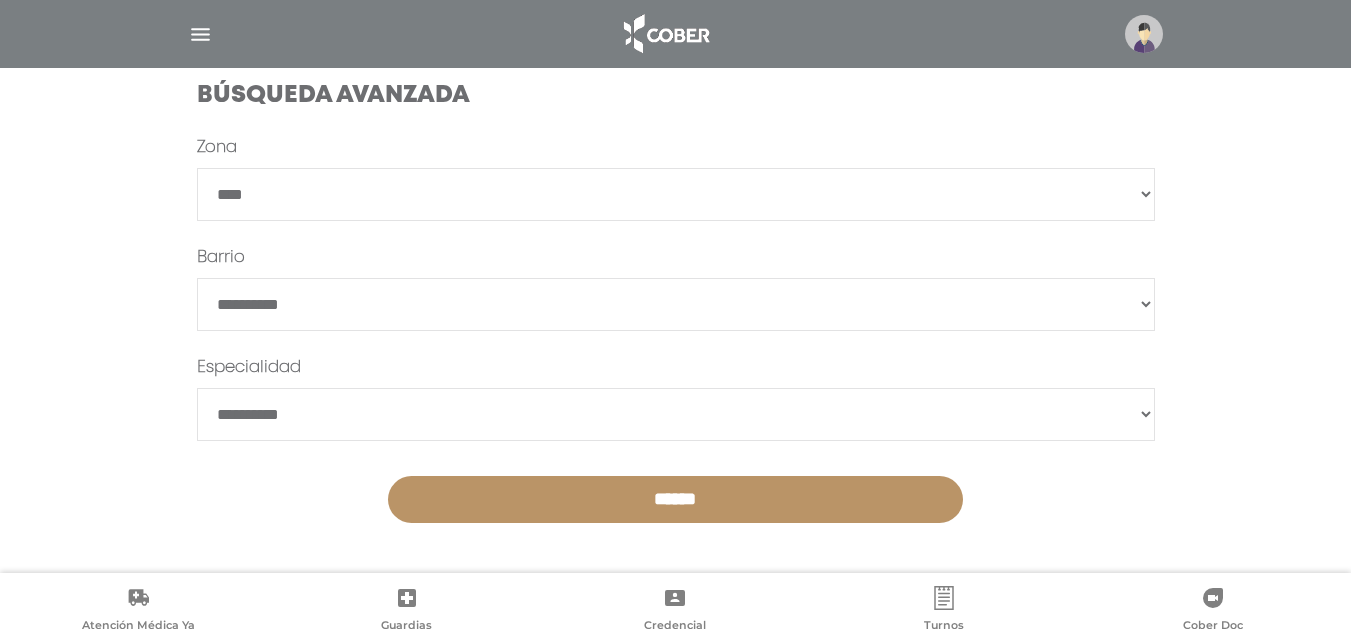 click on "*******" at bounding box center (676, 304) 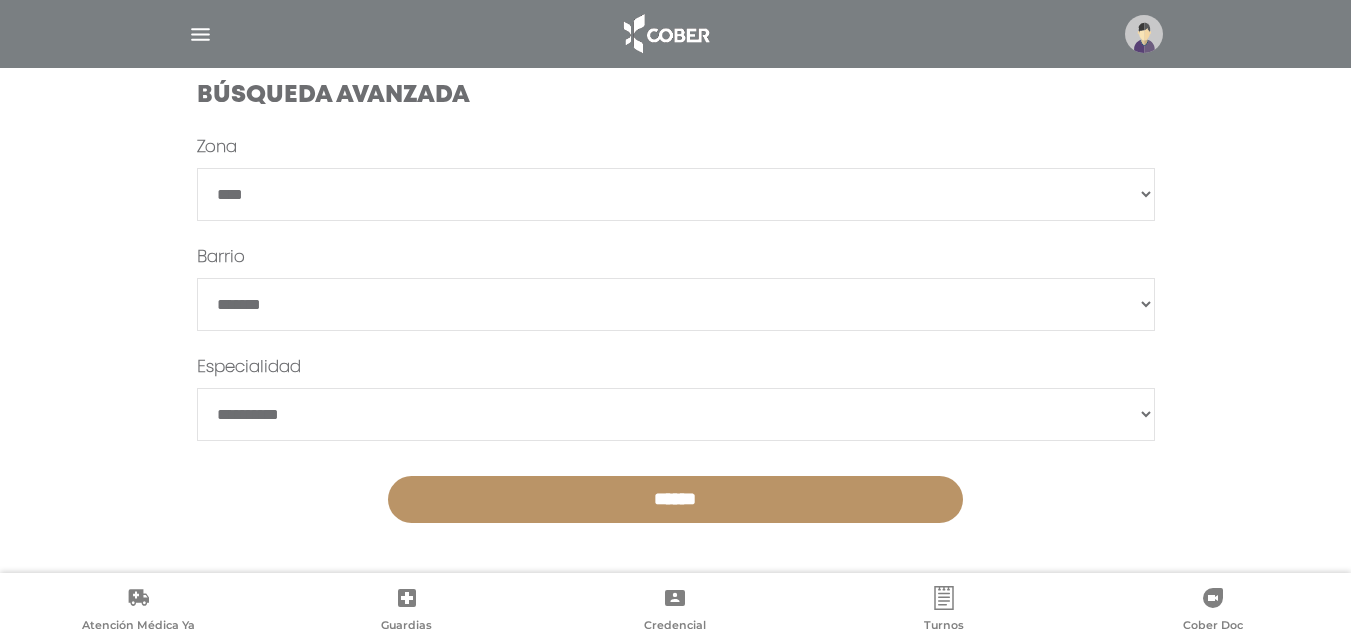 click on "******" at bounding box center (675, 499) 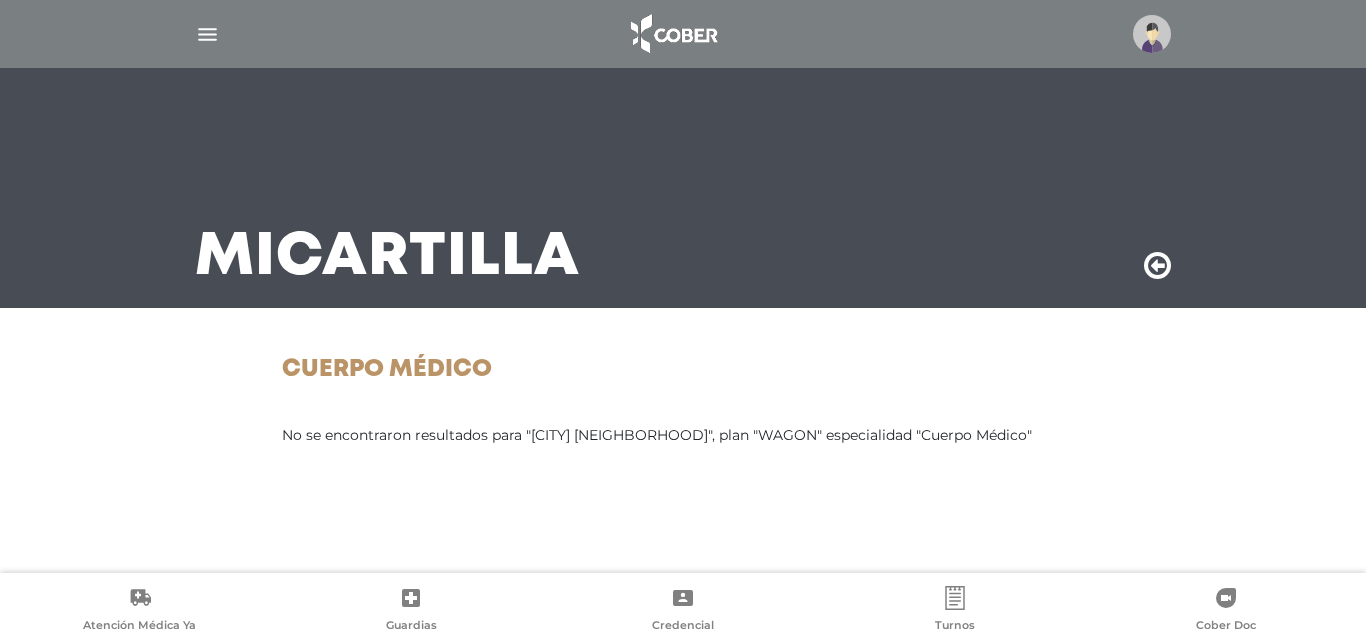 scroll, scrollTop: 0, scrollLeft: 0, axis: both 